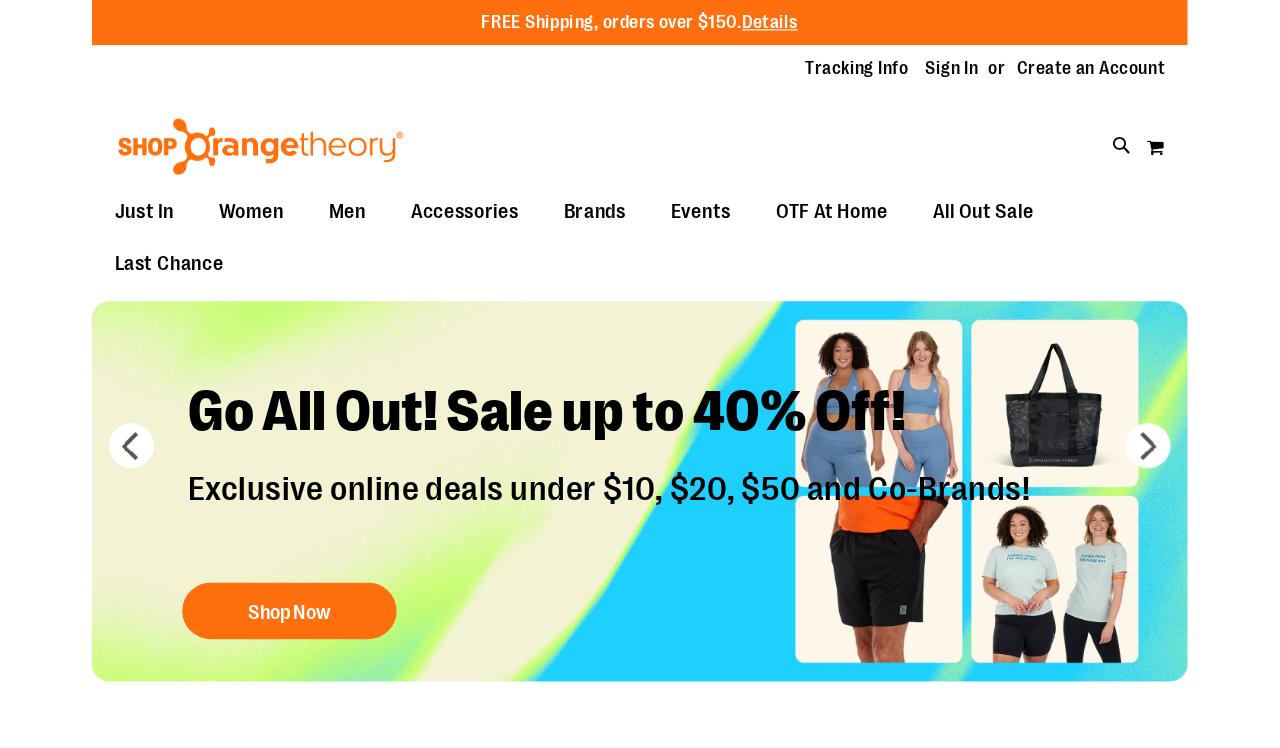 scroll, scrollTop: 0, scrollLeft: 0, axis: both 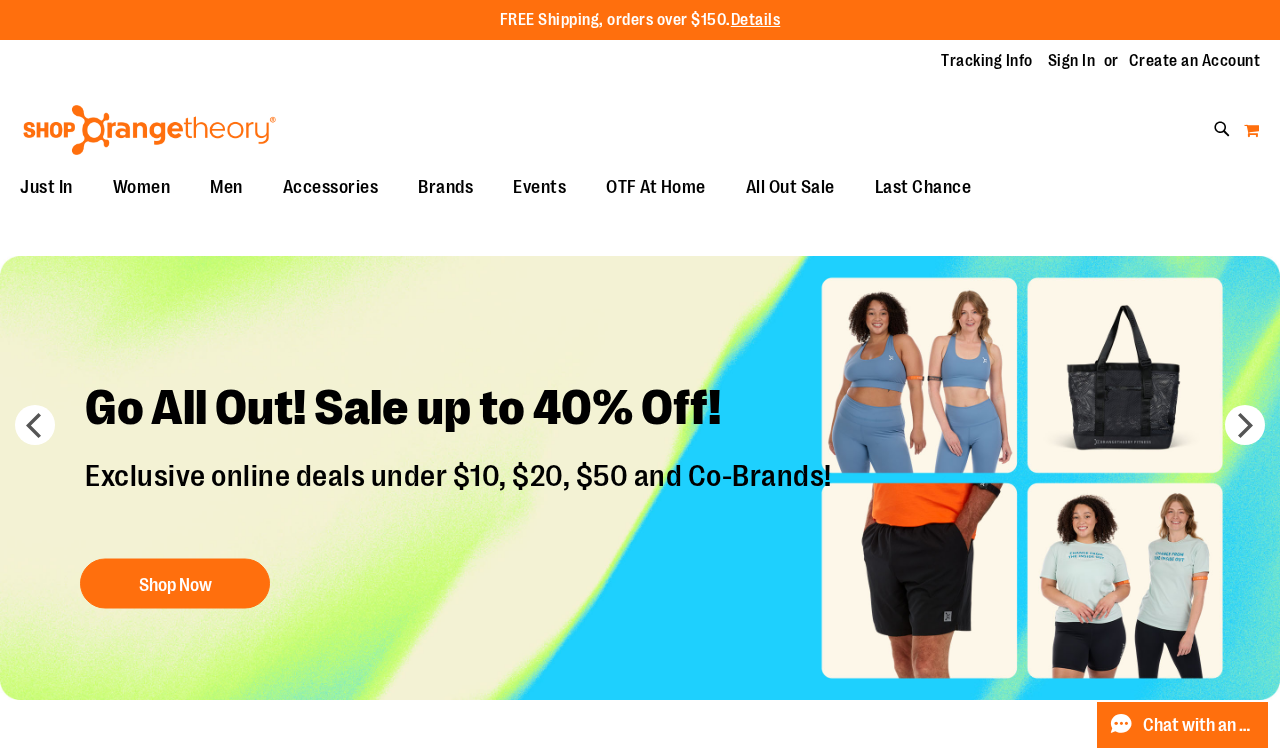 click on "My Cart" at bounding box center (1251, 130) 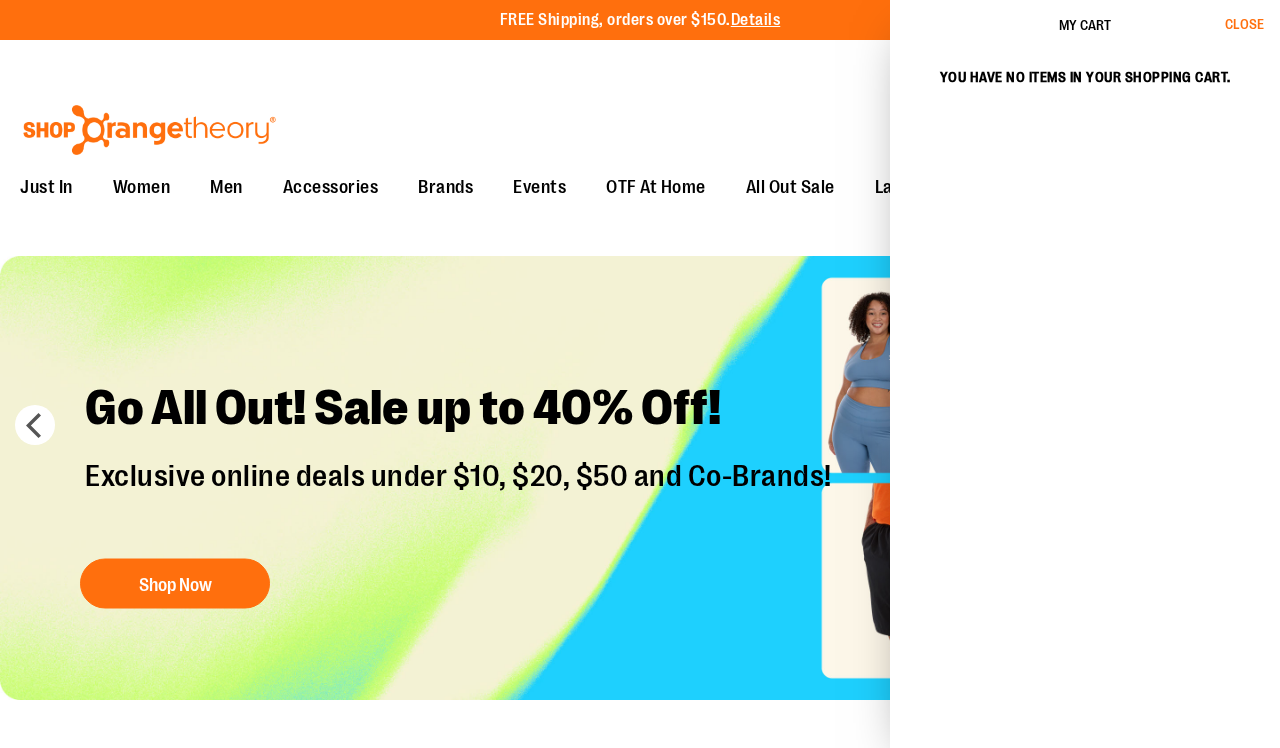 click on "Close" at bounding box center [1244, 24] 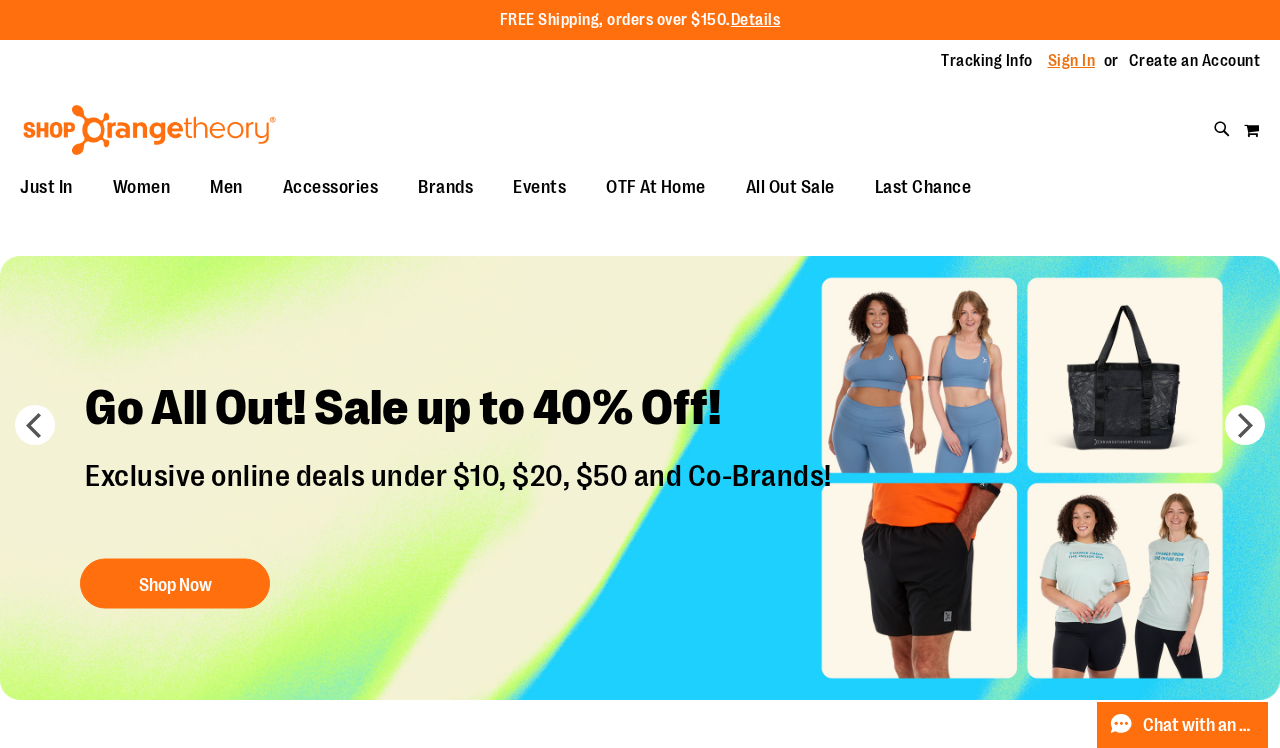 click on "Sign In" at bounding box center (1072, 61) 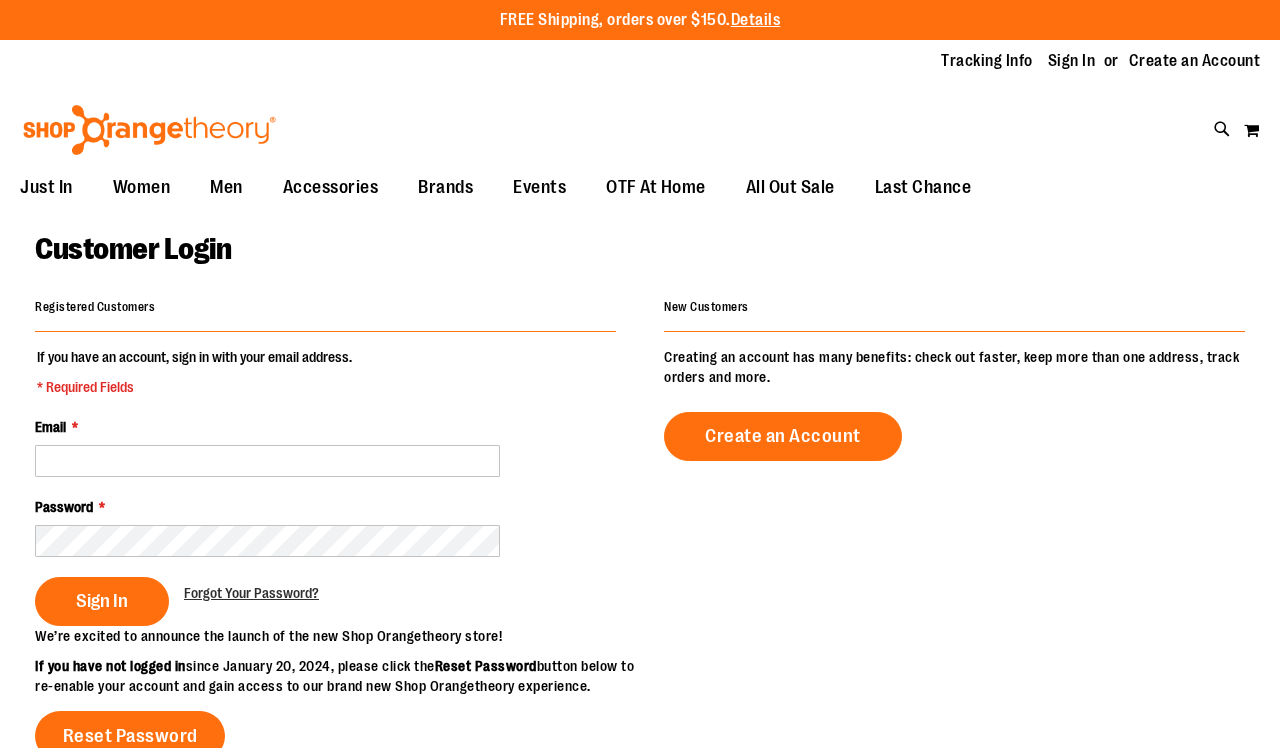 scroll, scrollTop: 0, scrollLeft: 0, axis: both 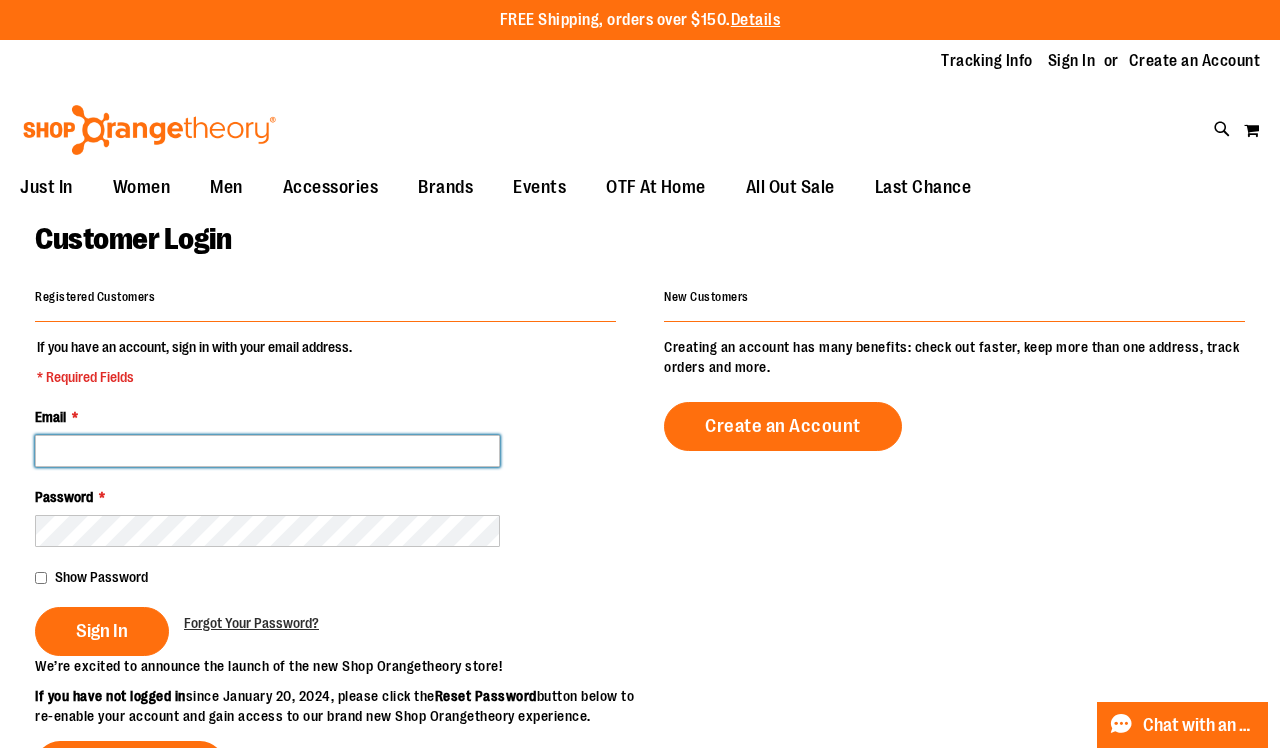 type on "**********" 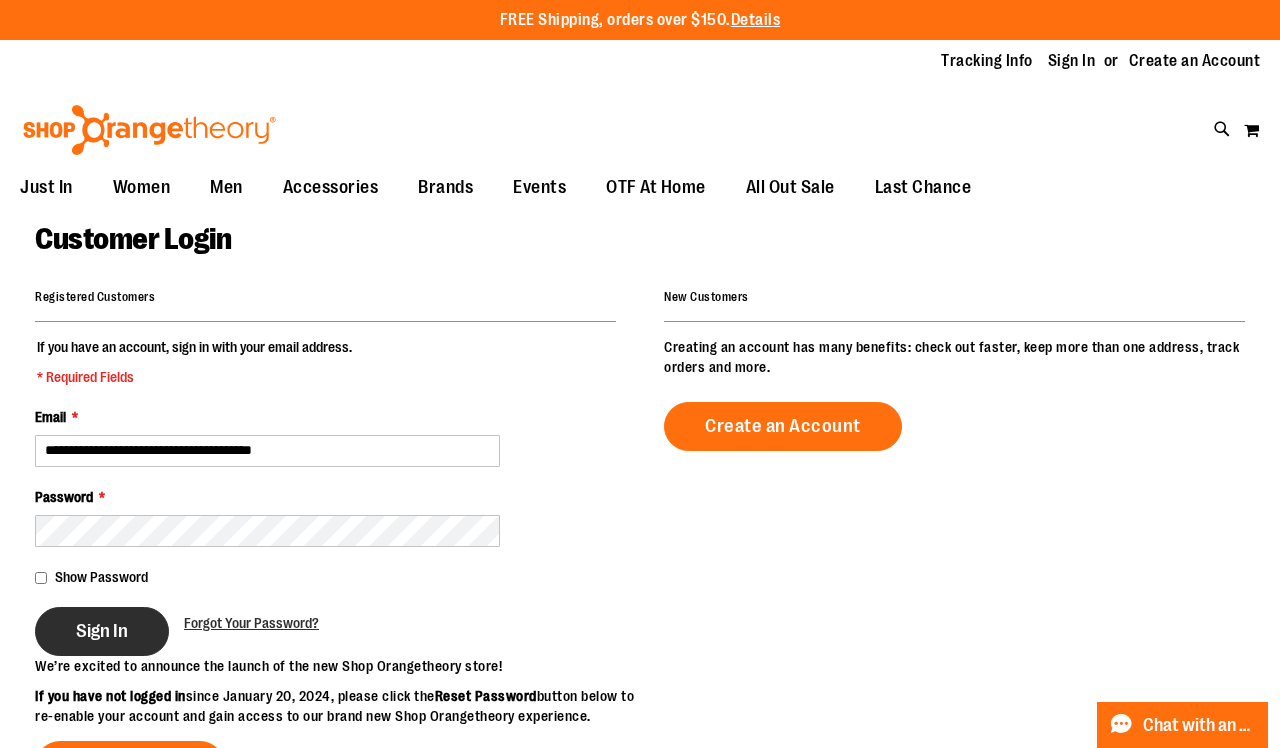 click on "Sign In" at bounding box center [102, 631] 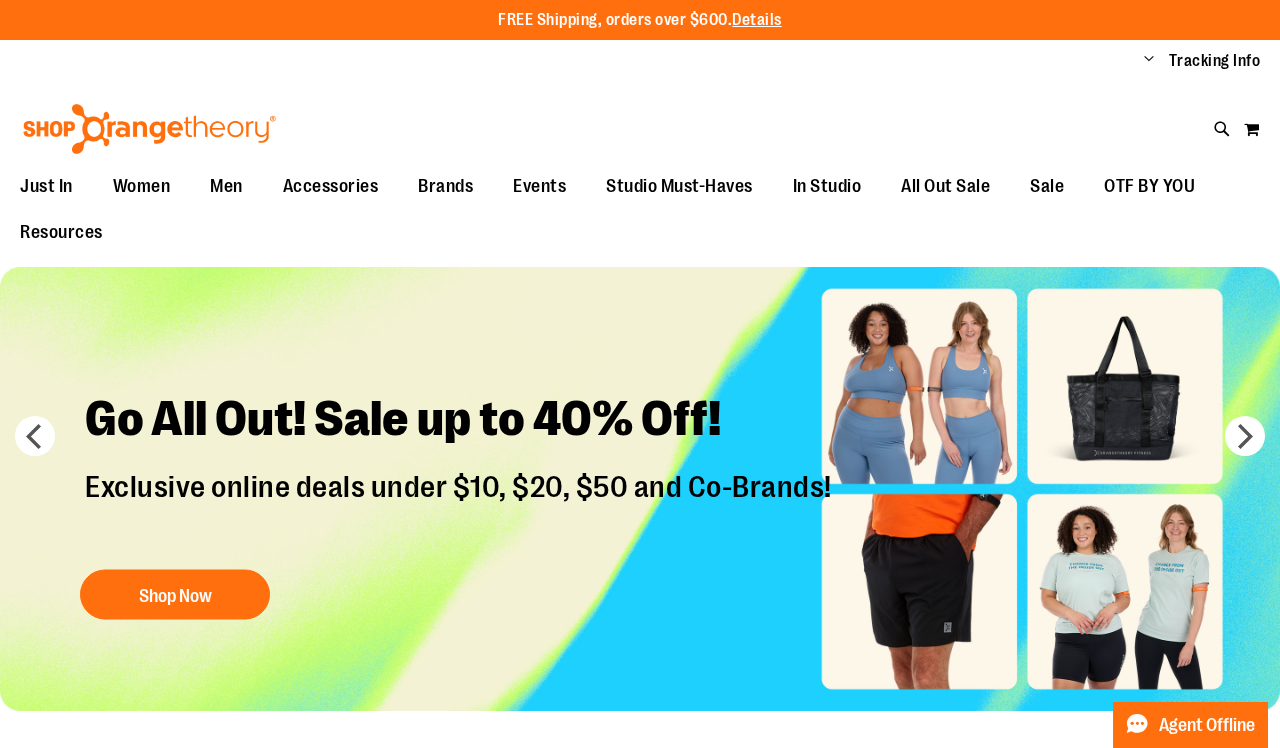 scroll, scrollTop: 0, scrollLeft: 0, axis: both 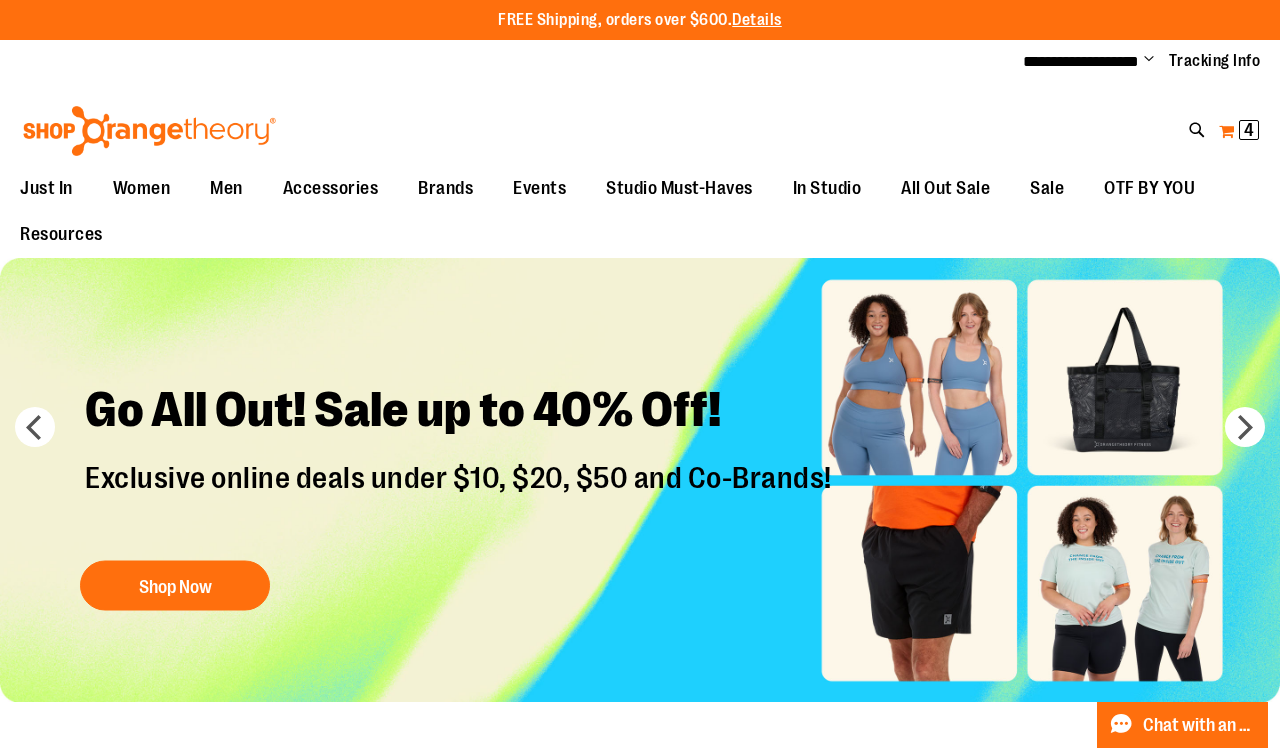click on "4
4
items" at bounding box center [1249, 130] 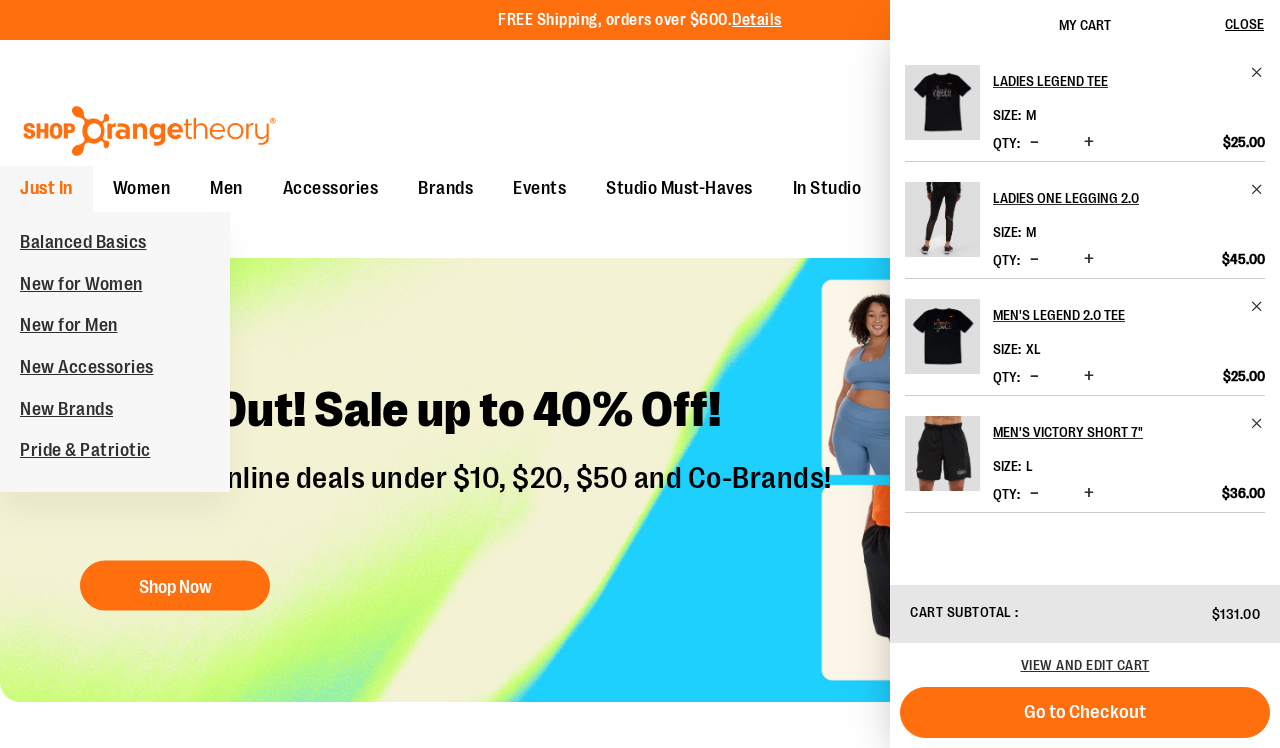 click on "Just In" at bounding box center [46, 188] 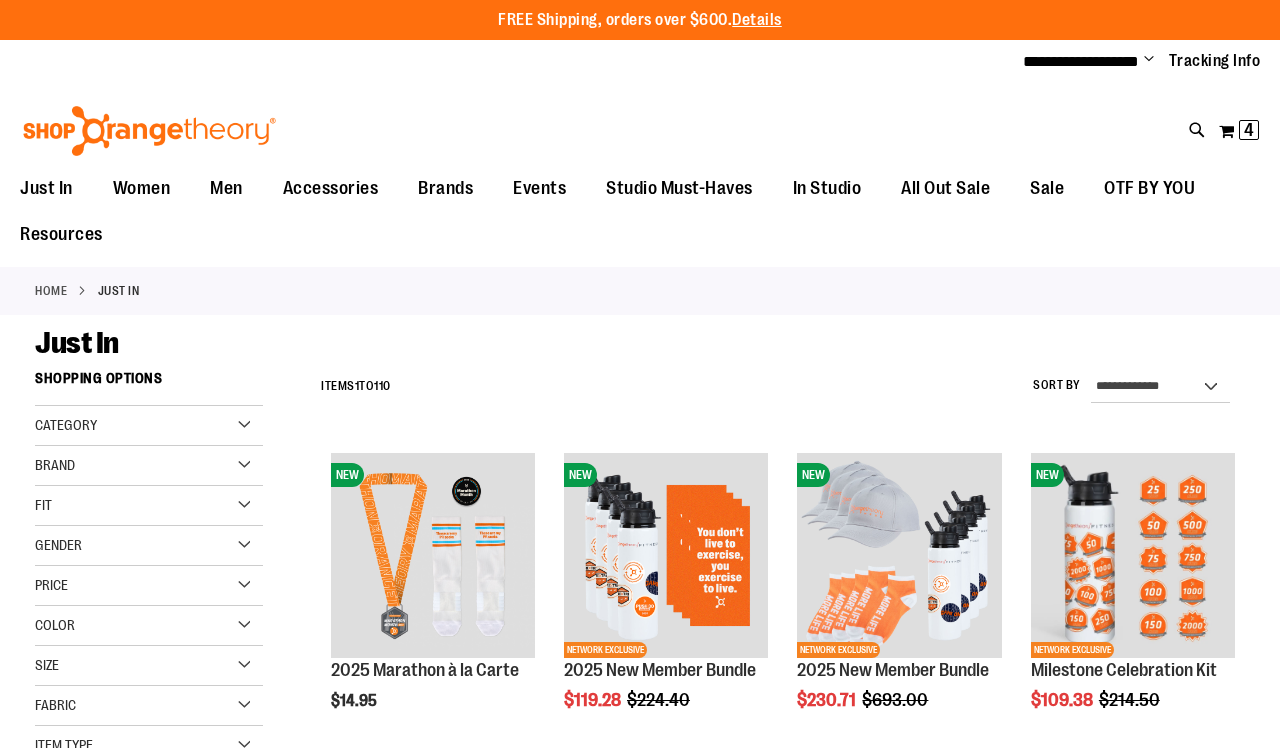 scroll, scrollTop: 0, scrollLeft: 0, axis: both 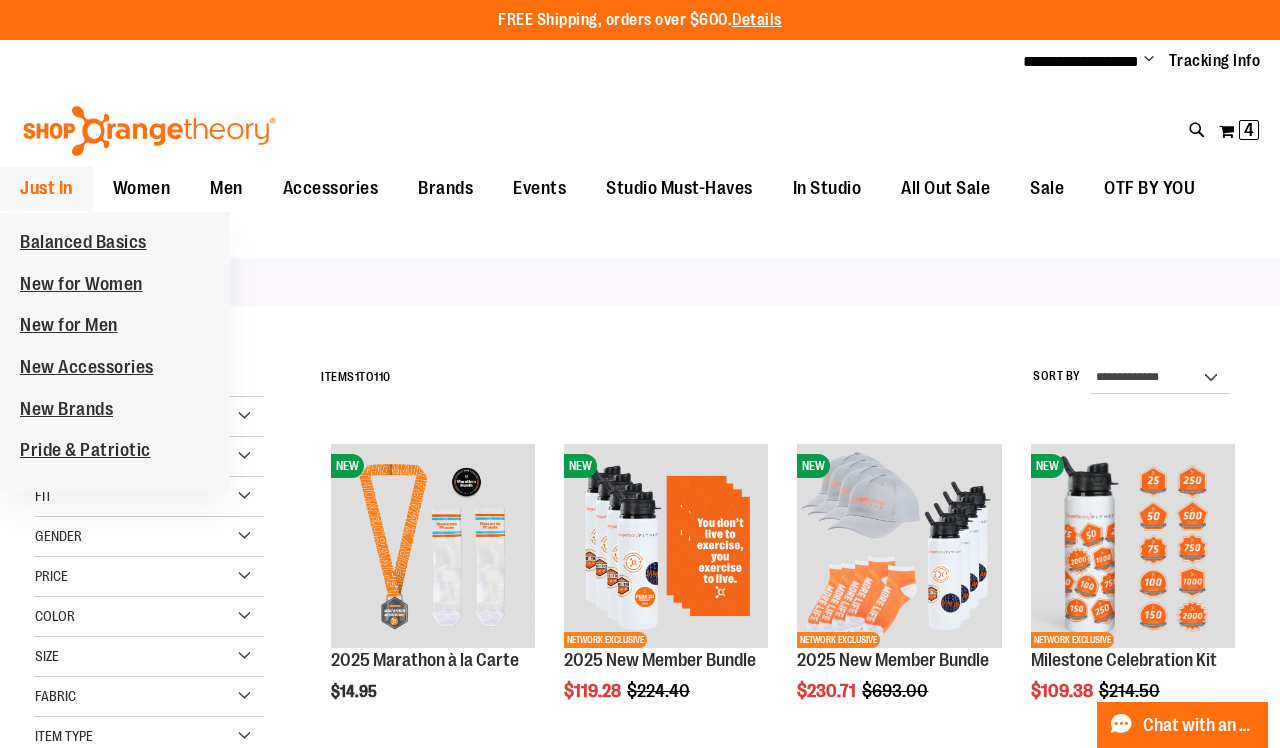 click on "Just In" at bounding box center (46, 188) 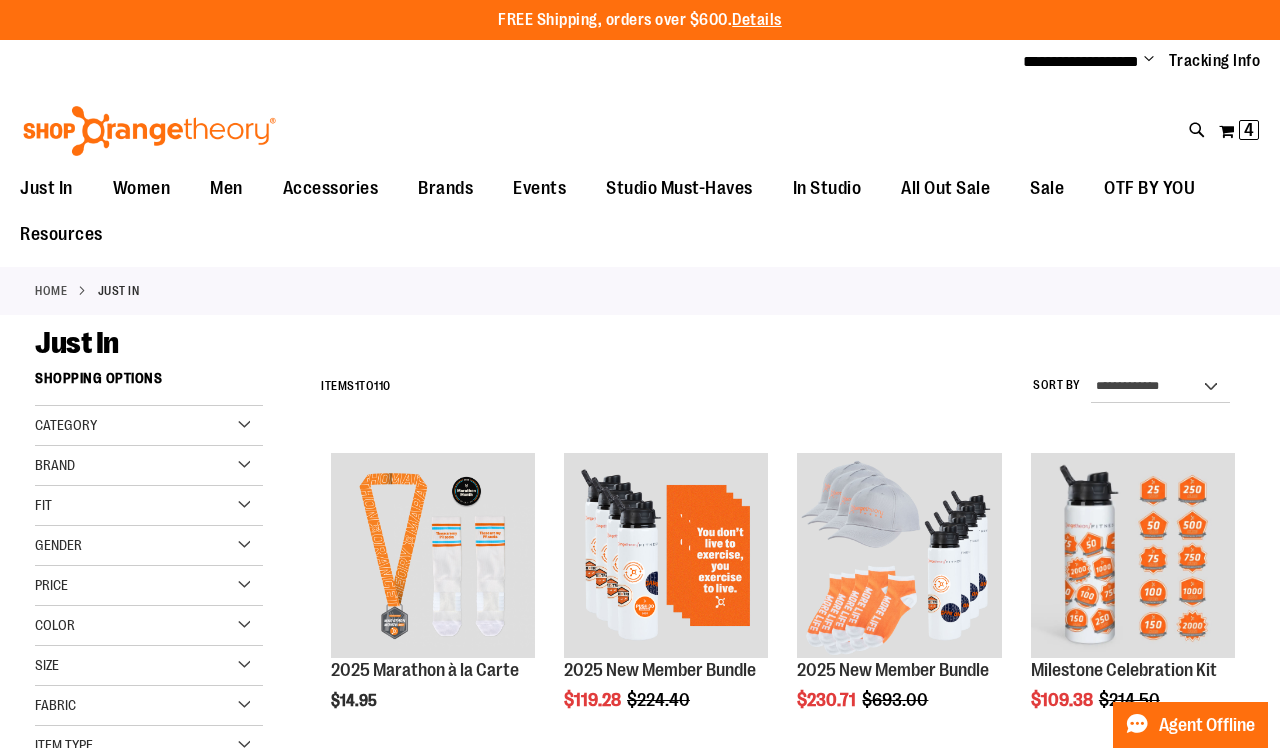scroll, scrollTop: 0, scrollLeft: 0, axis: both 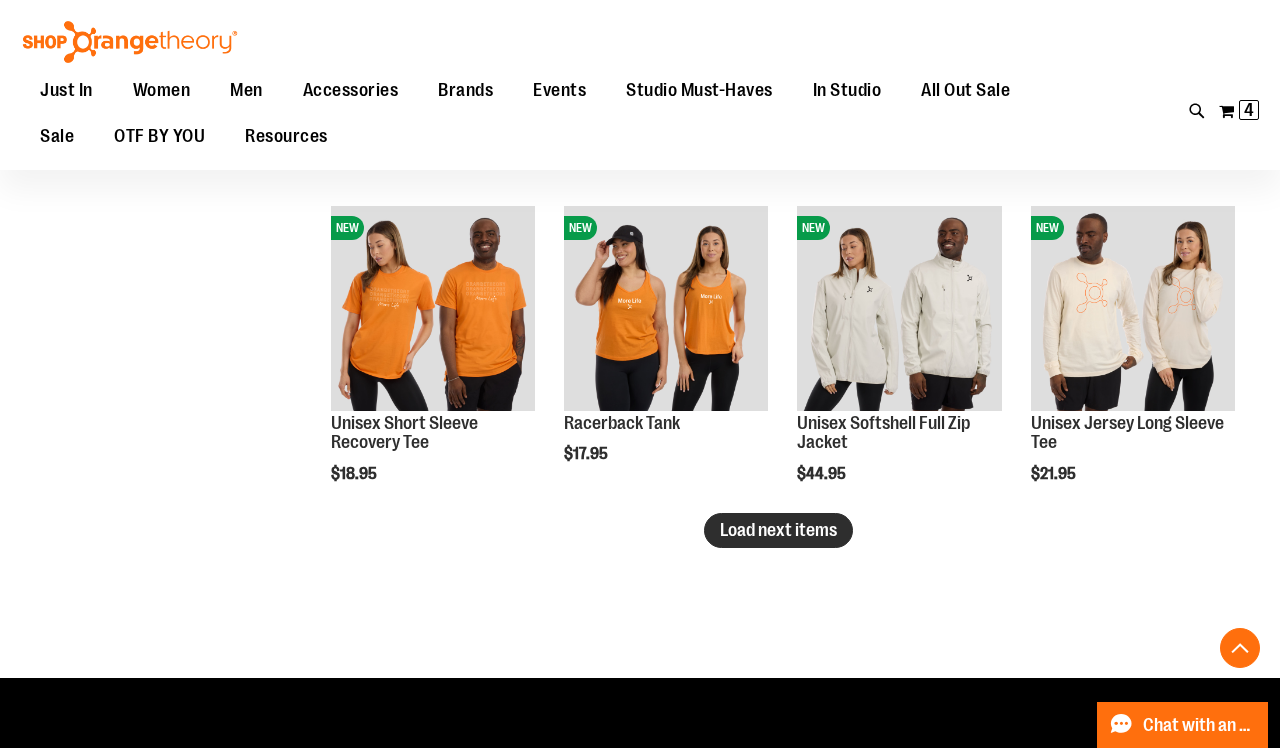 click on "Load next items" at bounding box center [778, 530] 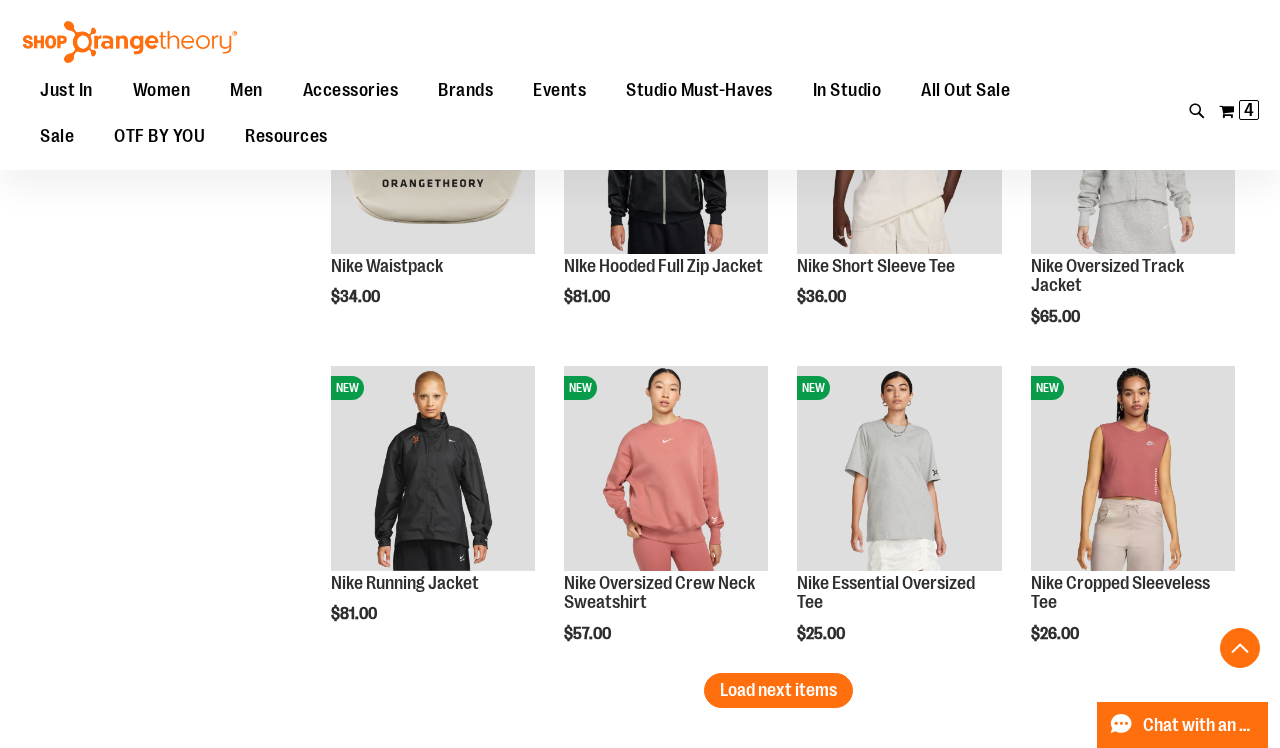 scroll, scrollTop: 3648, scrollLeft: 0, axis: vertical 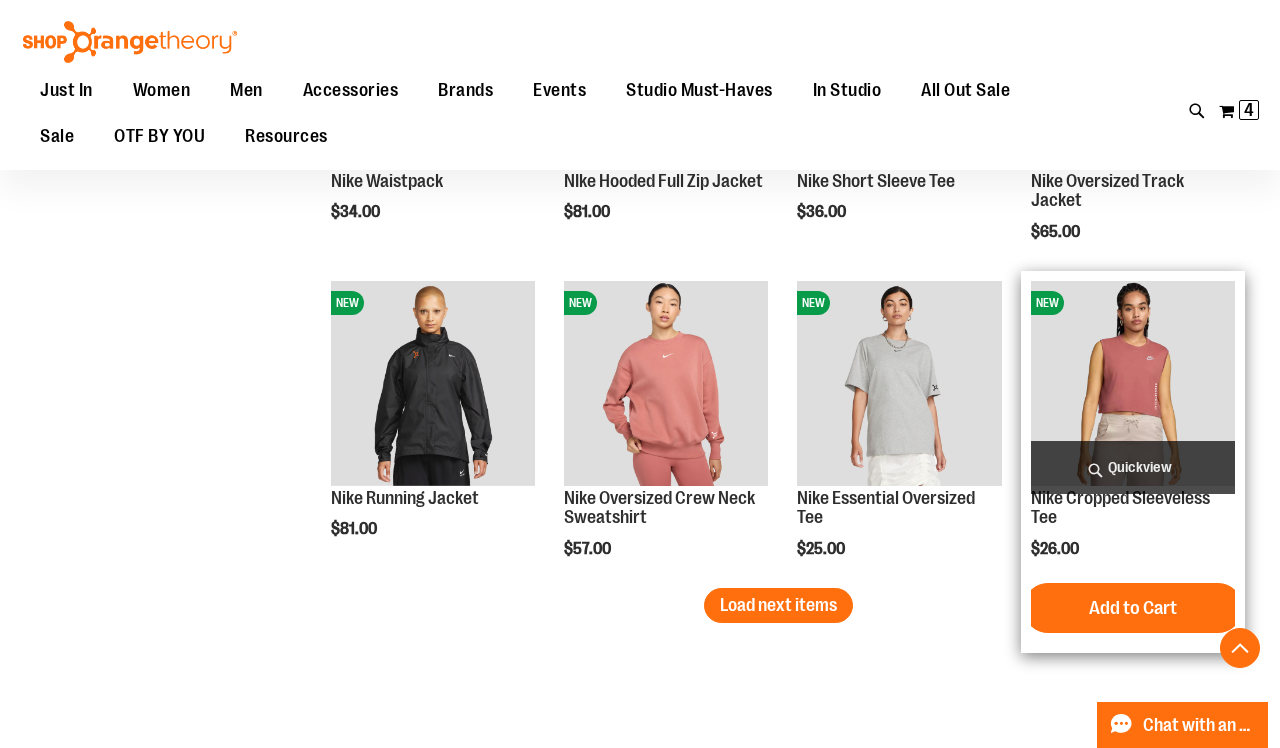 click at bounding box center [1133, 383] 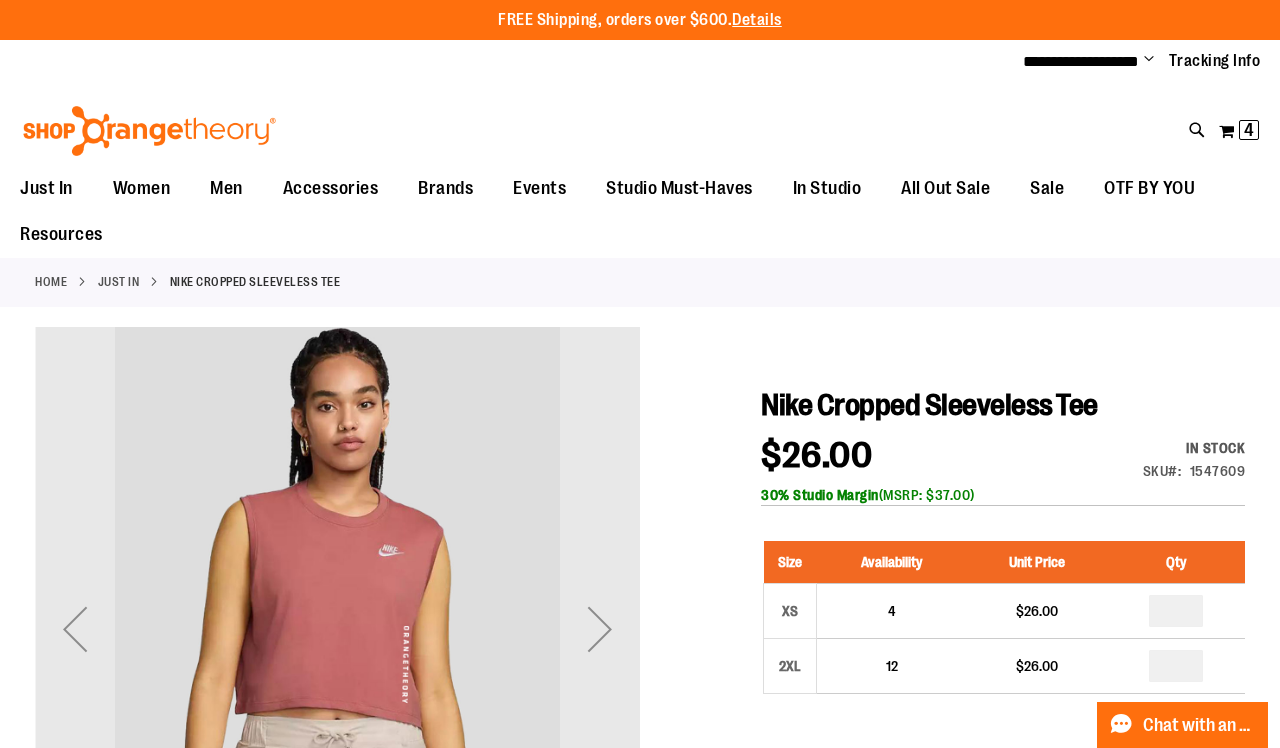 scroll, scrollTop: 93, scrollLeft: 0, axis: vertical 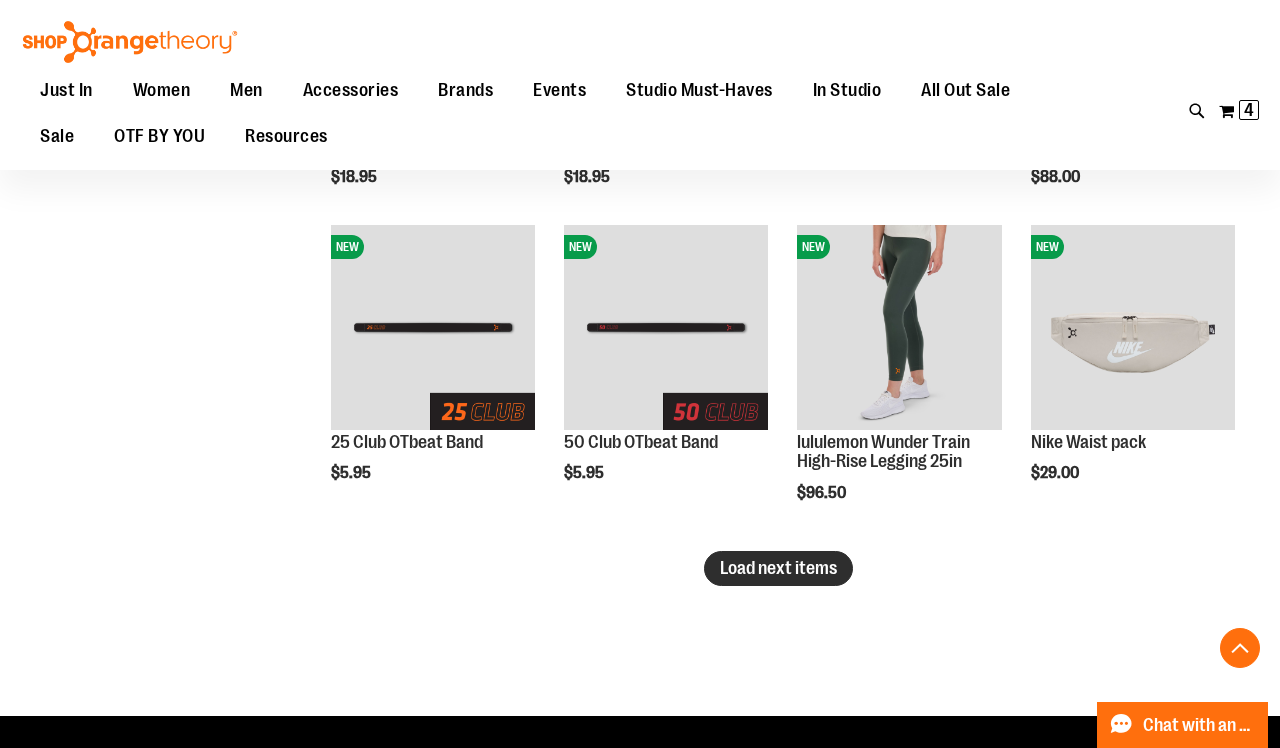 click on "Load next items" at bounding box center (778, 568) 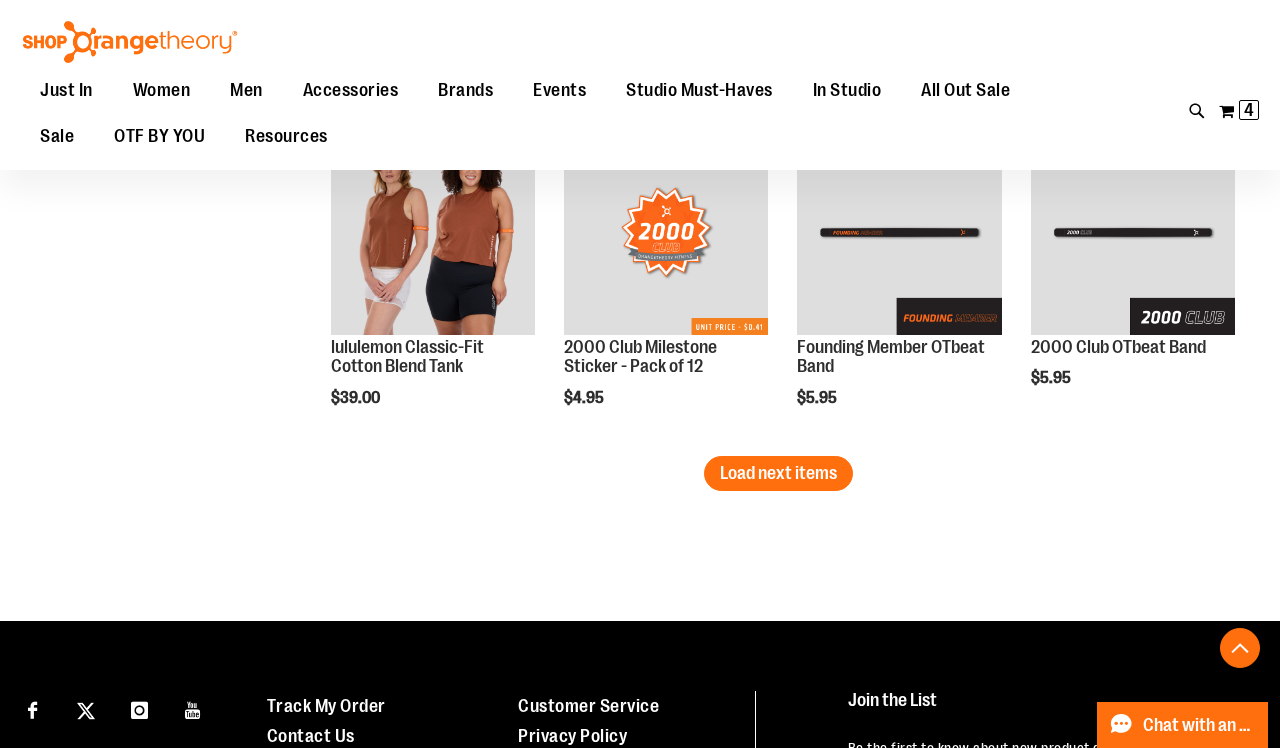 scroll, scrollTop: 3755, scrollLeft: 0, axis: vertical 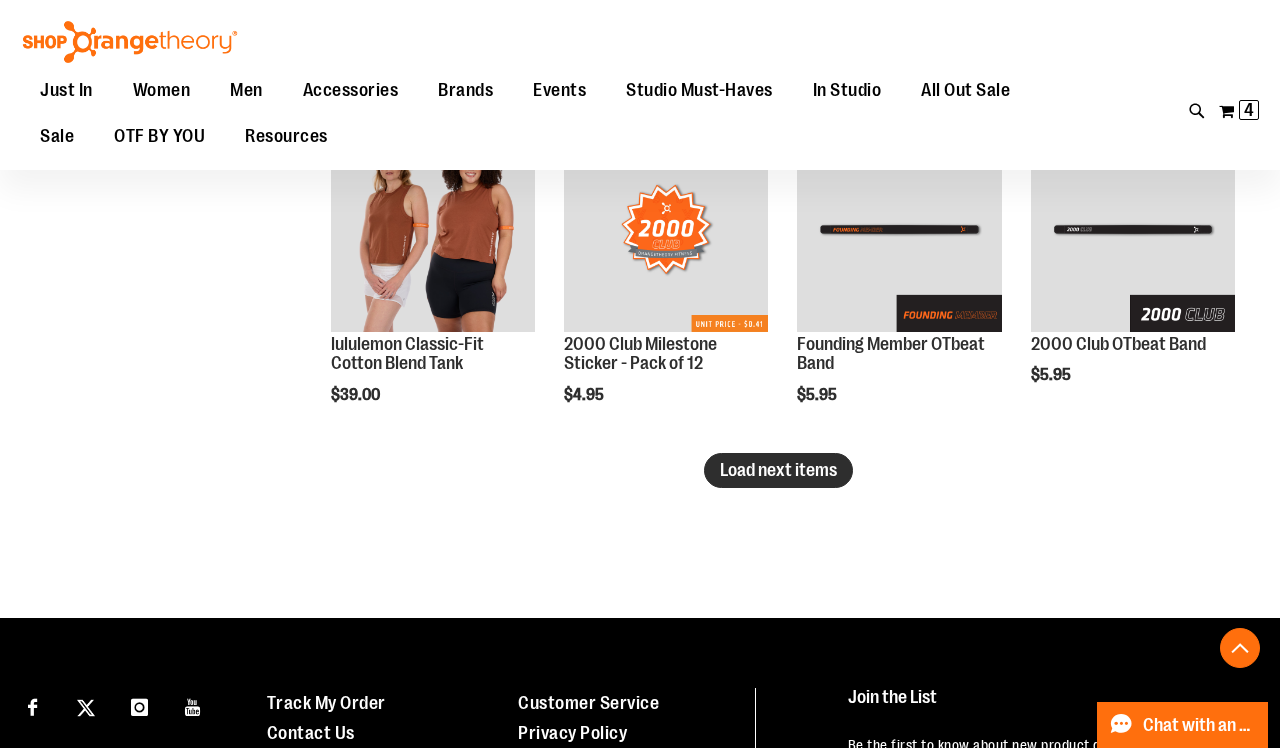 click on "Load next items" at bounding box center (778, 470) 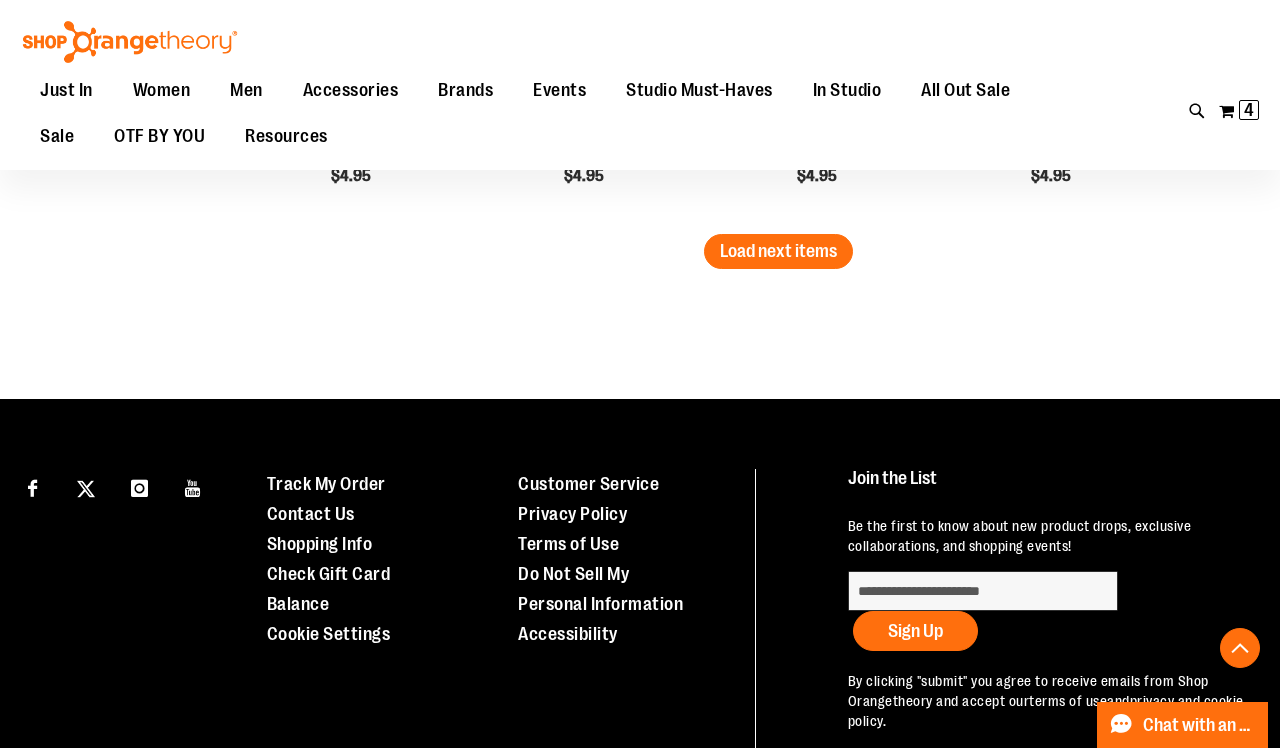 scroll, scrollTop: 4984, scrollLeft: 0, axis: vertical 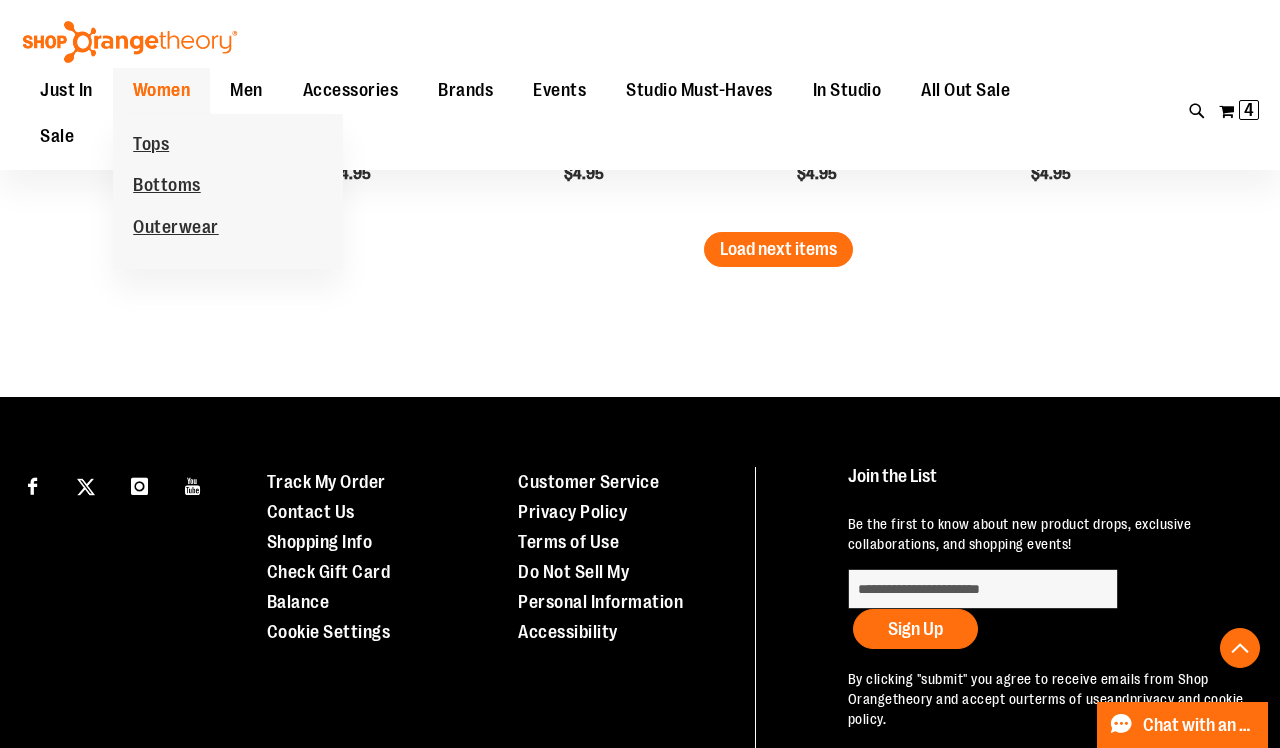 click on "Women" at bounding box center (162, 90) 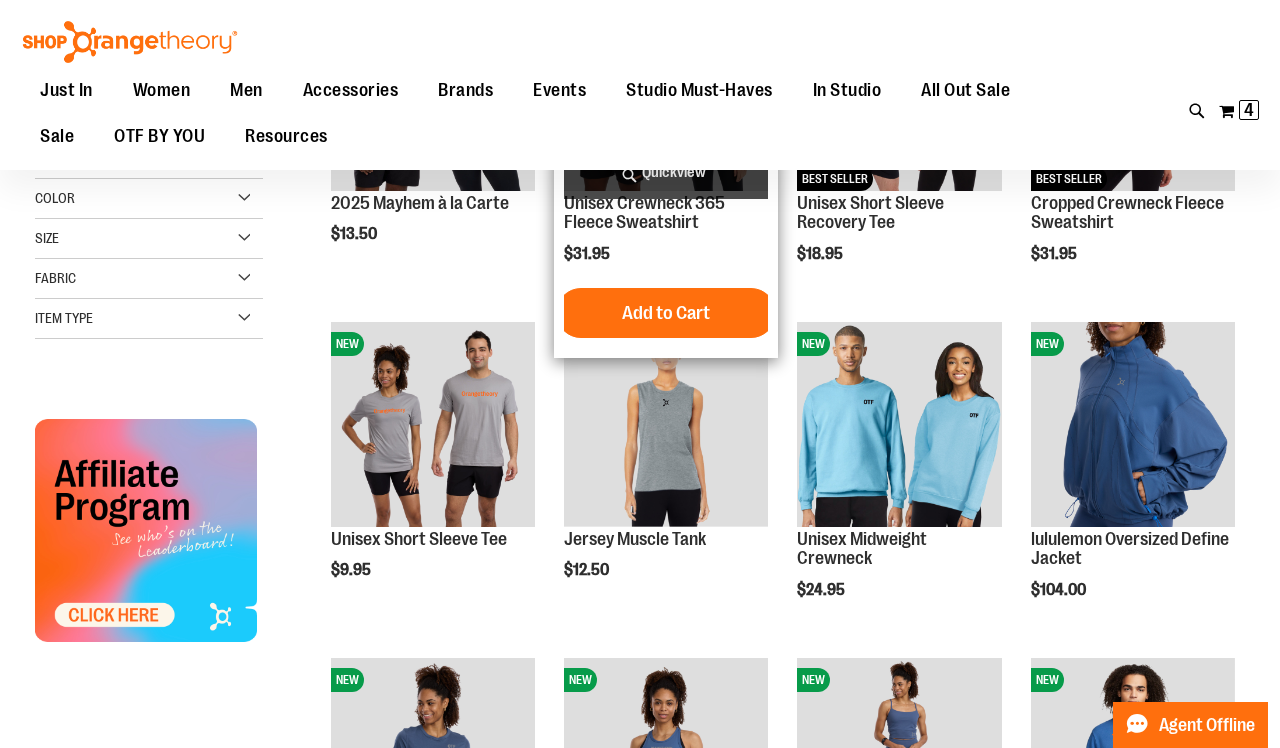 scroll, scrollTop: 516, scrollLeft: 0, axis: vertical 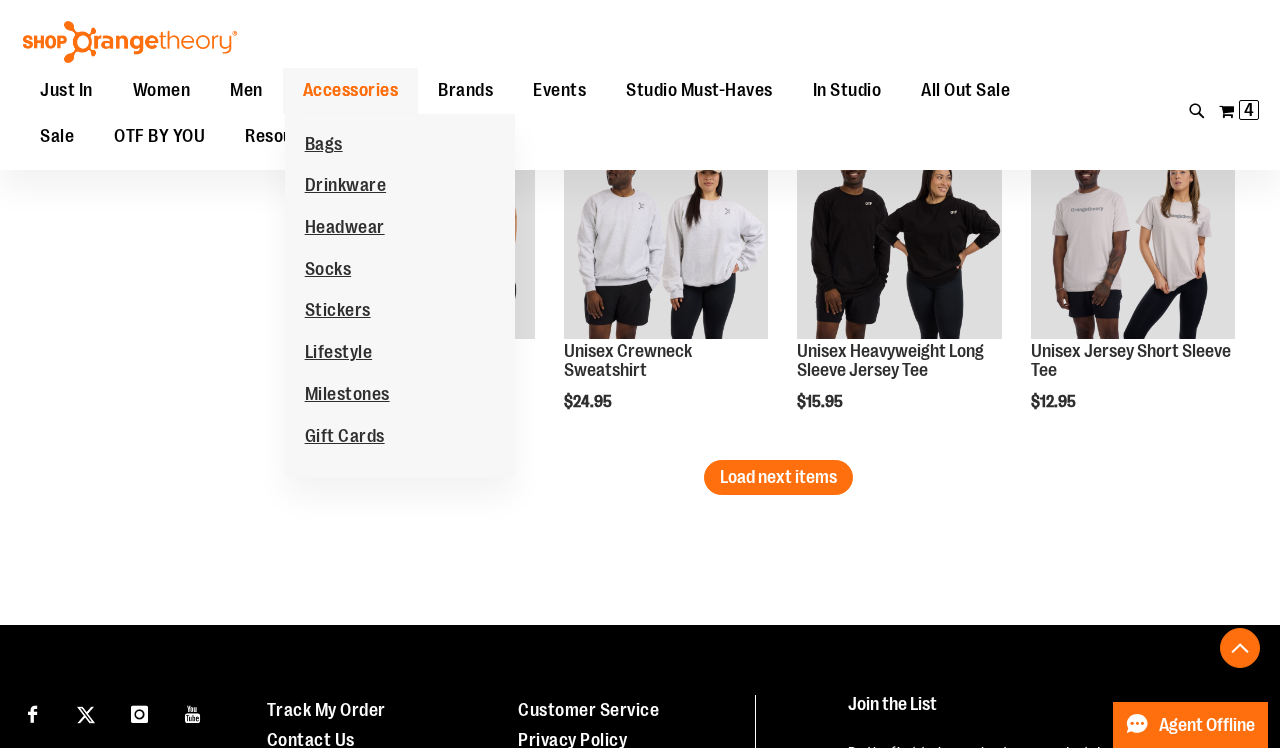 click on "Accessories" at bounding box center [351, 90] 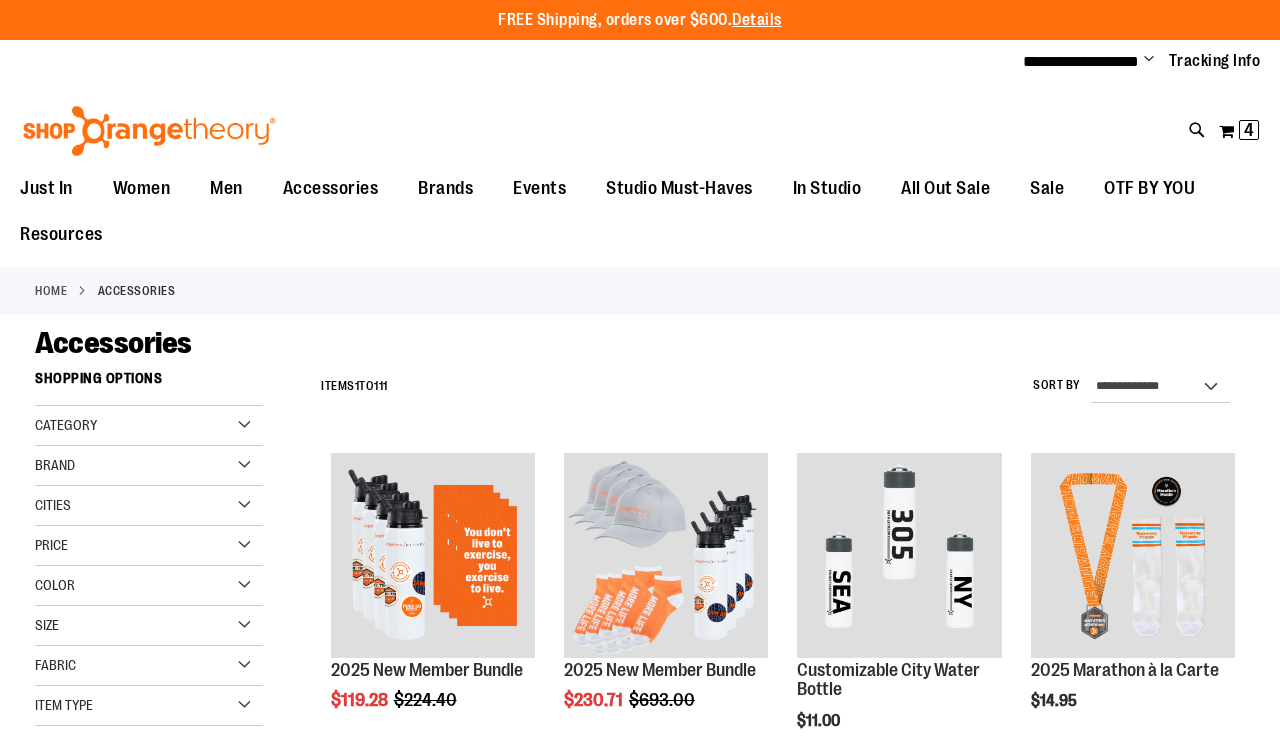 scroll, scrollTop: 0, scrollLeft: 0, axis: both 